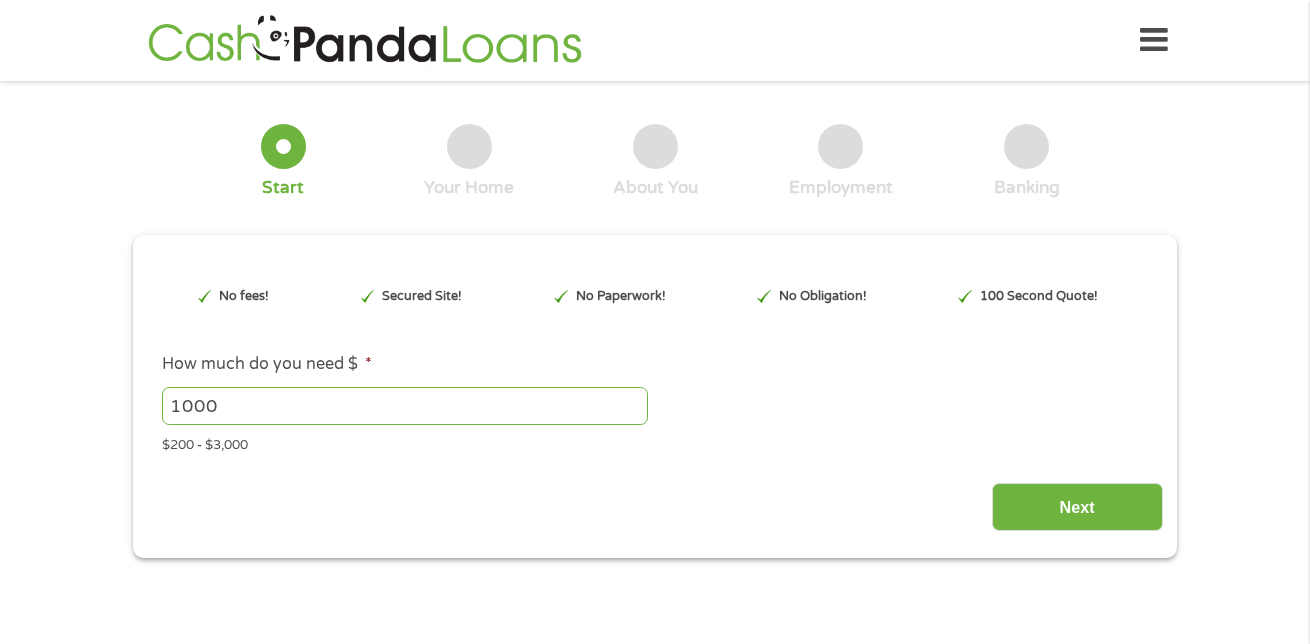 scroll, scrollTop: 0, scrollLeft: 0, axis: both 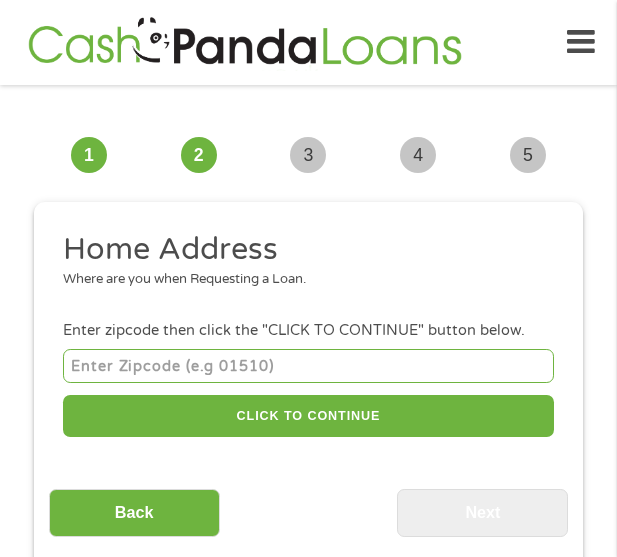 click at bounding box center [308, 365] 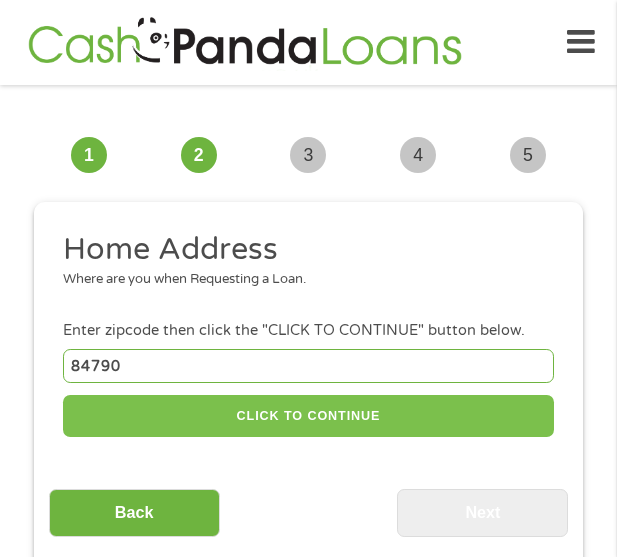 type on "84790" 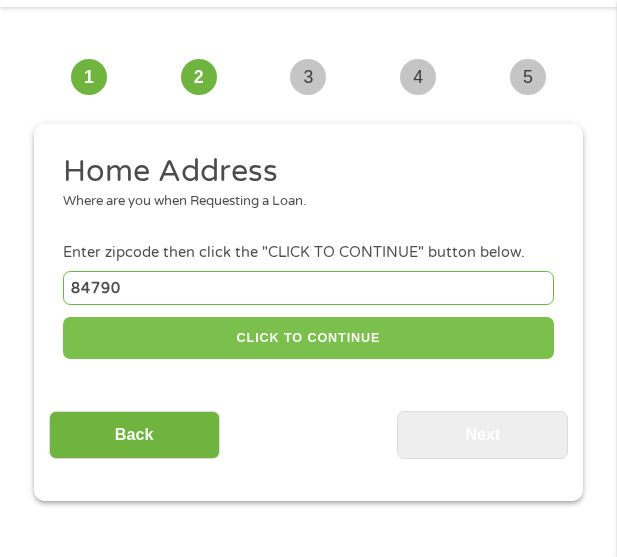 type on "84790" 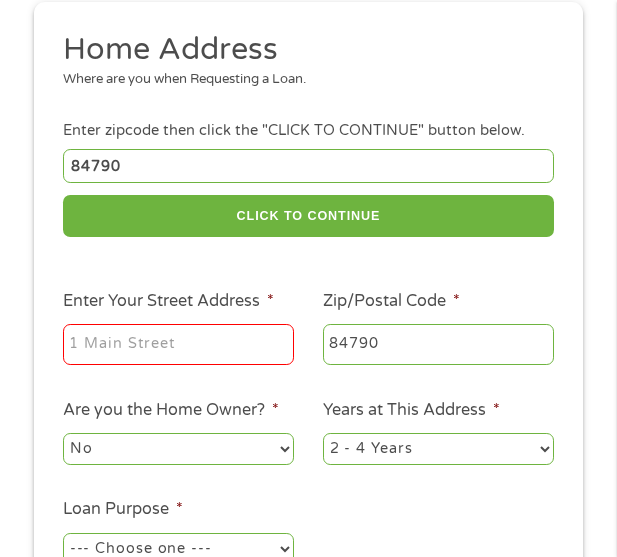click on "Enter Your Street Address *" at bounding box center (168, 301) 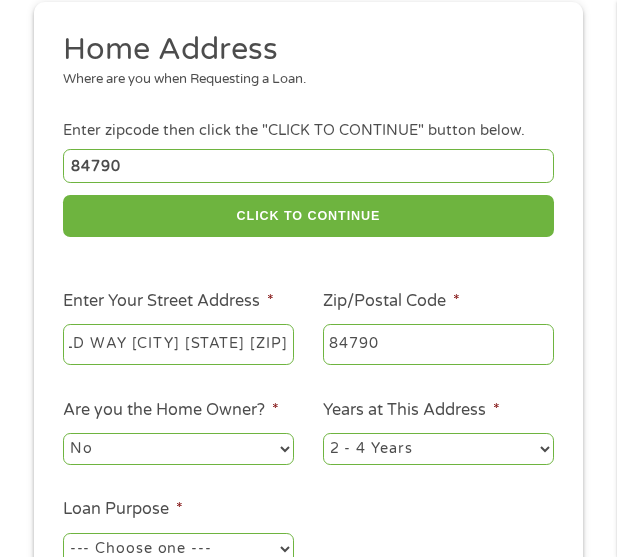 scroll, scrollTop: 0, scrollLeft: 178, axis: horizontal 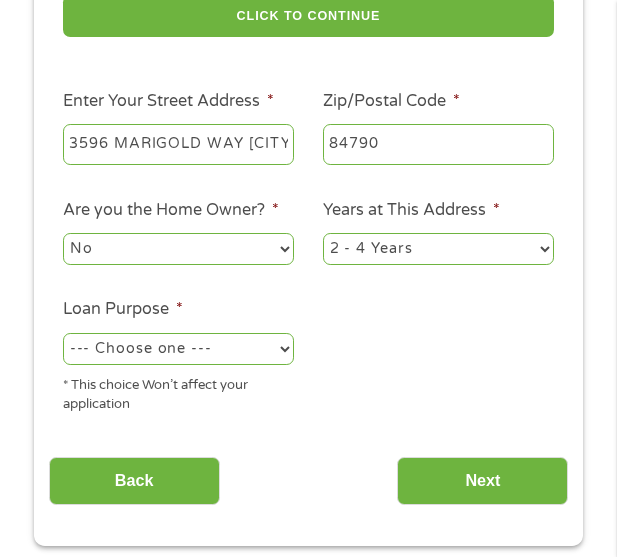 click on "No Yes" at bounding box center (178, 249) 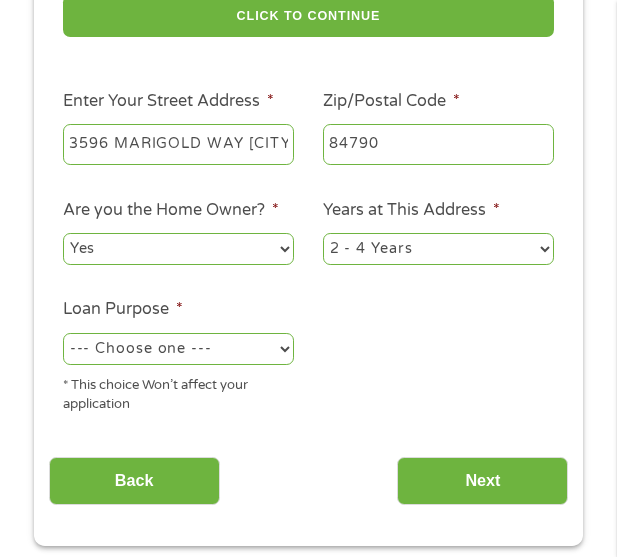 click on "No Yes" at bounding box center [178, 249] 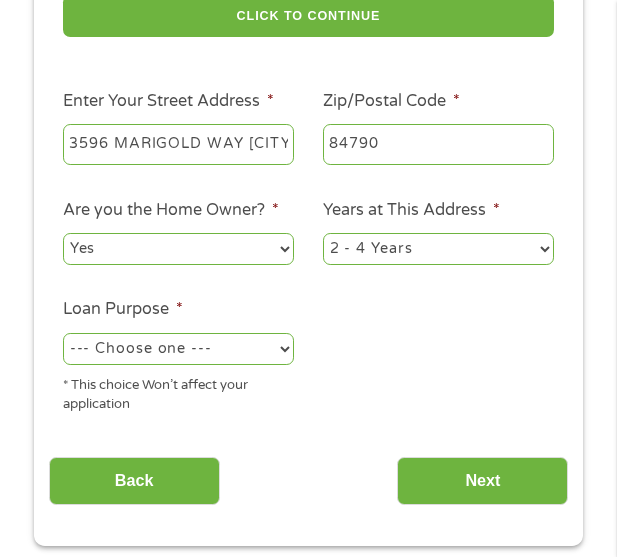 click on "1 Year or less 1 - 2 Years 2 - 4 Years Over 4 Years" at bounding box center (438, 249) 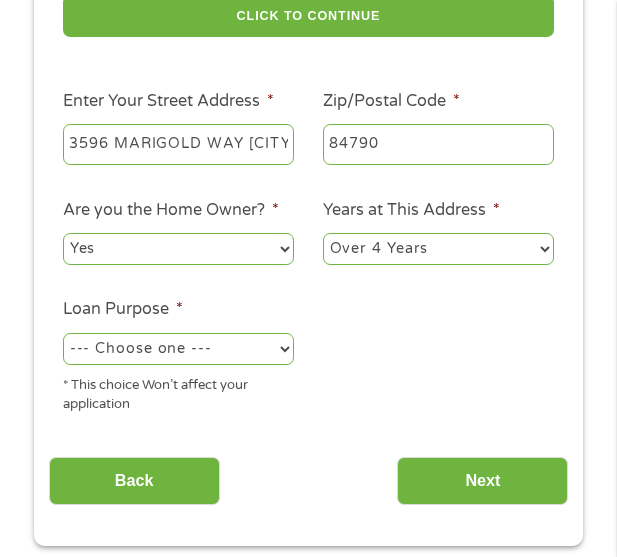 click on "1 Year or less 1 - 2 Years 2 - 4 Years Over 4 Years" at bounding box center [438, 249] 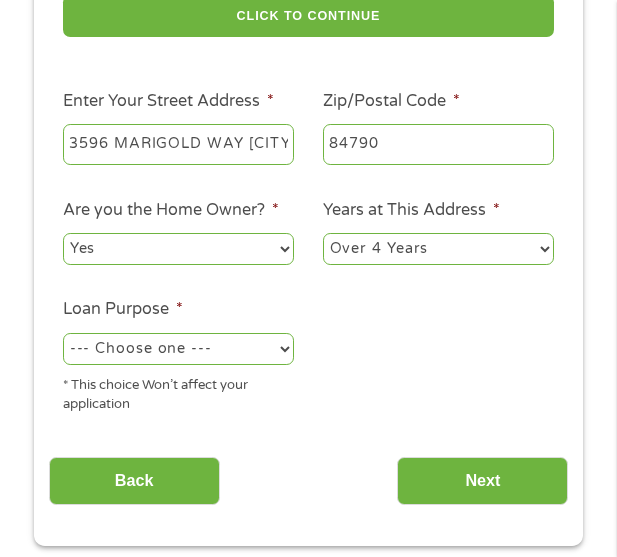 click on "--- Choose one --- Pay Bills Debt Consolidation Home Improvement Major Purchase Car Loan Short Term Cash Medical Expenses Other" at bounding box center [178, 349] 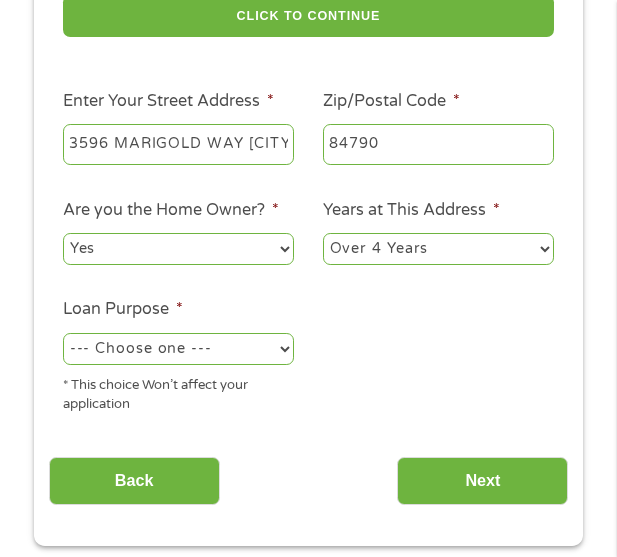 select on "other" 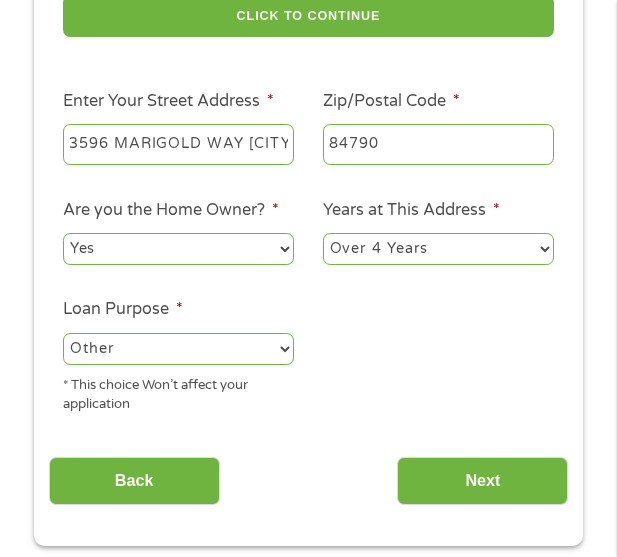 click on "--- Choose one --- Pay Bills Debt Consolidation Home Improvement Major Purchase Car Loan Short Term Cash Medical Expenses Other" at bounding box center (178, 349) 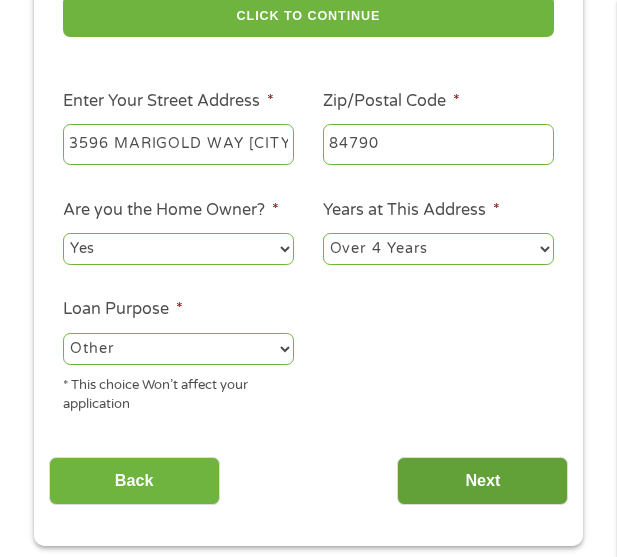 click on "Next" at bounding box center [482, 481] 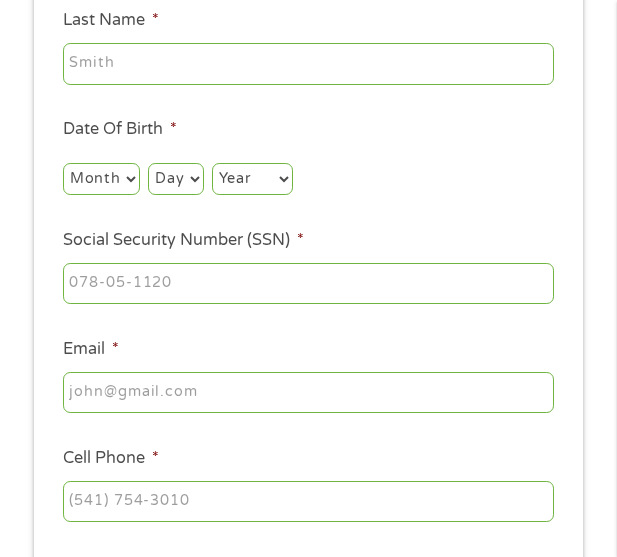 scroll, scrollTop: 15, scrollLeft: 0, axis: vertical 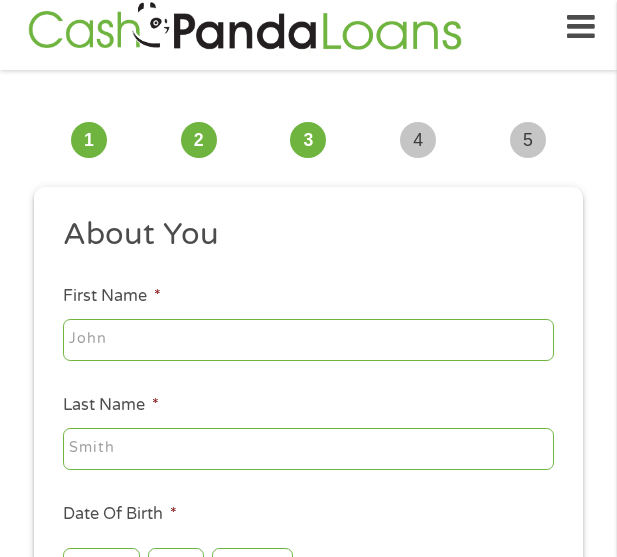 click on "First Name *" at bounding box center (308, 340) 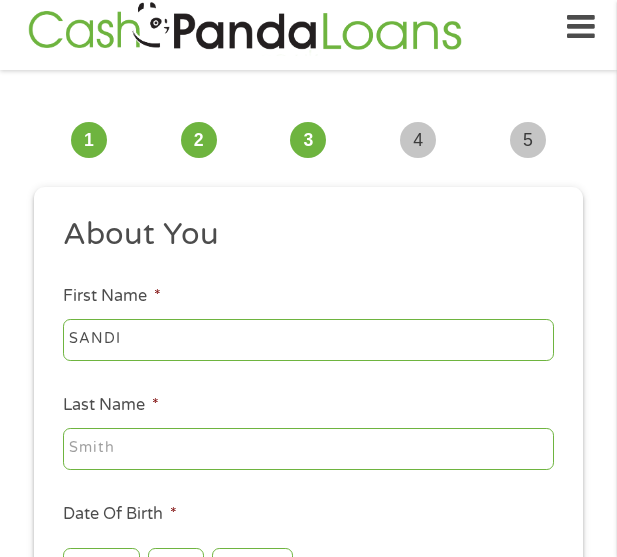 type on "SANDI" 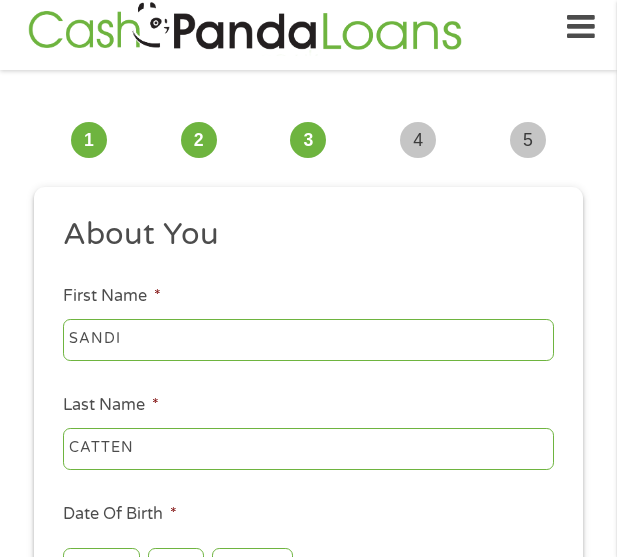 scroll, scrollTop: 115, scrollLeft: 0, axis: vertical 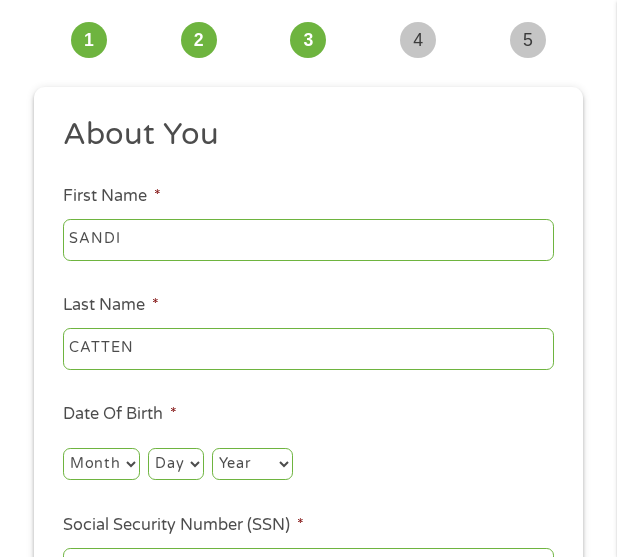 type on "CATTEN" 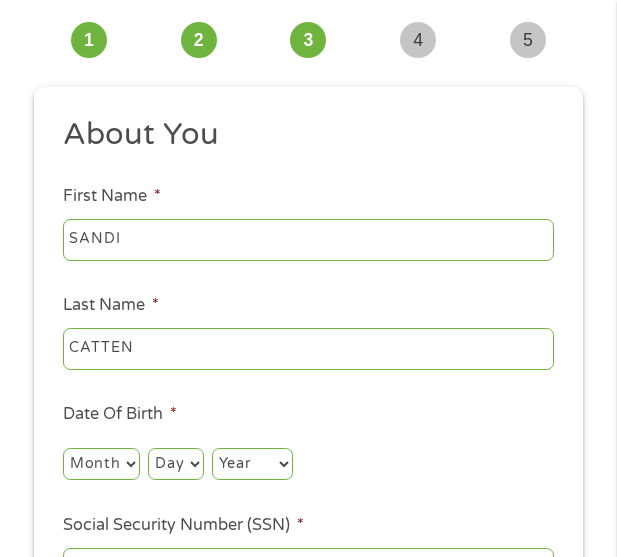 select on "3" 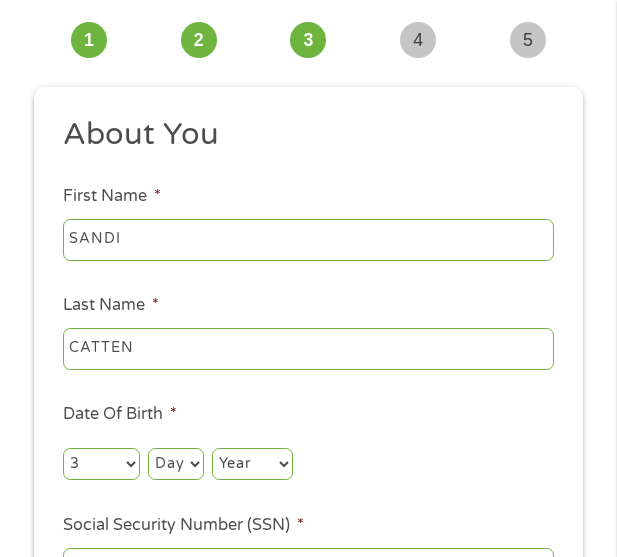 click on "Month 1 2 3 4 5 6 7 8 9 10 11 12" at bounding box center (101, 464) 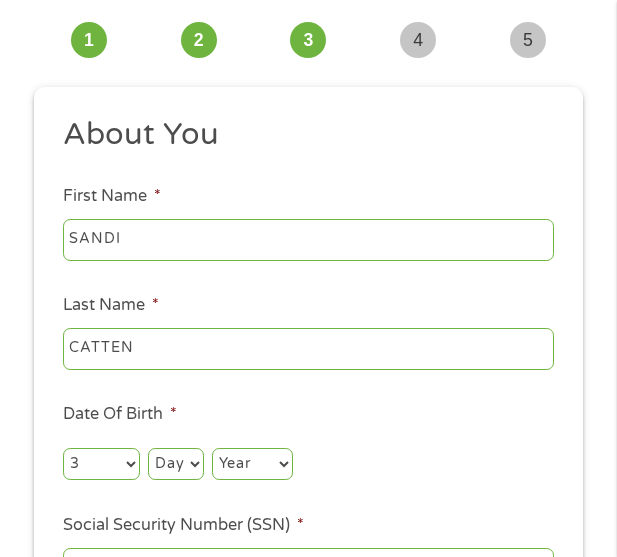 click on "Day 1 2 3 4 5 6 7 8 9 10 11 12 13 14 15 16 17 18 19 20 21 22 23 24 25 26 27 28 29 30 31" at bounding box center [175, 464] 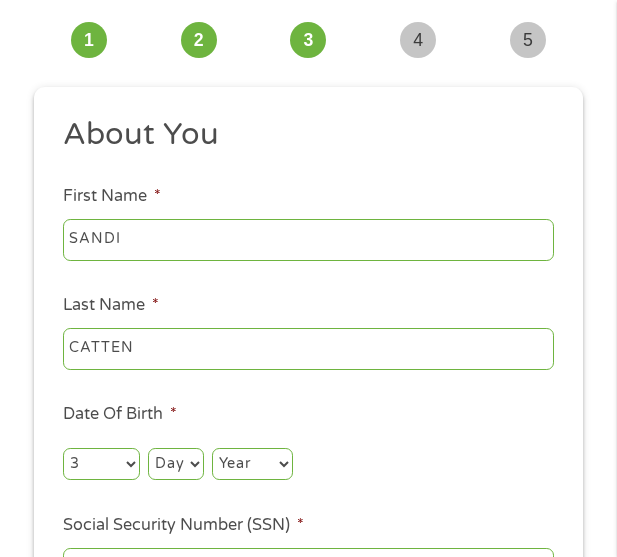 select on "24" 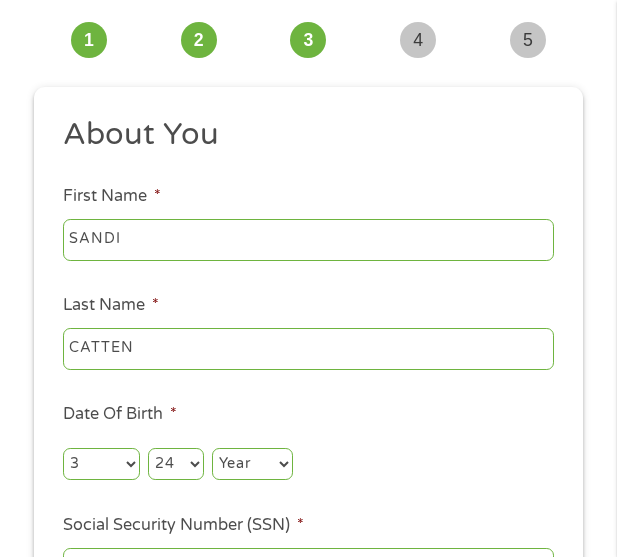 click on "Day 1 2 3 4 5 6 7 8 9 10 11 12 13 14 15 16 17 18 19 20 21 22 23 24 25 26 27 28 29 30 31" at bounding box center [175, 464] 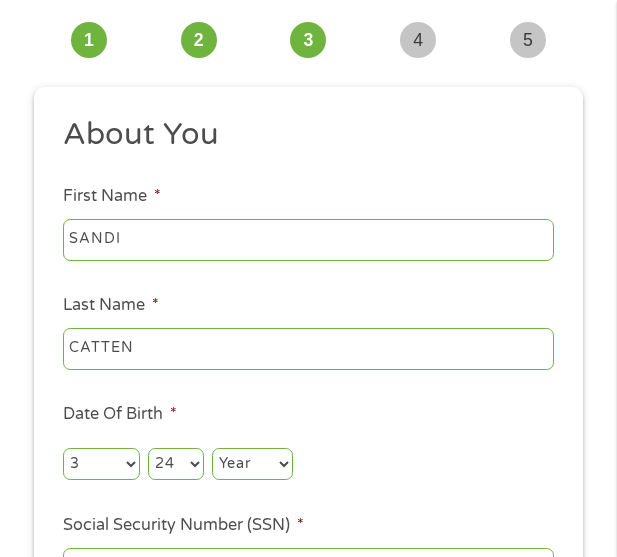 click on "Year 2007 2006 2005 2004 2003 2002 2001 2000 1999 1998 1997 1996 1995 1994 1993 1992 1991 1990 1989 1988 1987 1986 1985 1984 1983 1982 1981 1980 1979 1978 1977 1976 1975 1974 1973 1972 1971 1970 1969 1968 1967 1966 1965 1964 1963 1962 1961 1960 1959 1958 1957 1956 1955 1954 1953 1952 1951 1950 1949 1948 1947 1946 1945 1944 1943 1942 1941 1940 1939 1938 1937 1936 1935 1934 1933 1932 1931 1930 1929 1928 1927 1926 1925 1924 1923 1922 1921 1920" at bounding box center [252, 464] 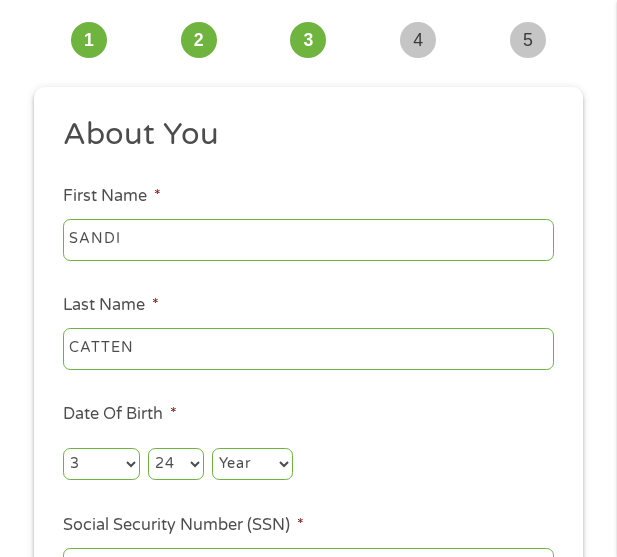 select on "1970" 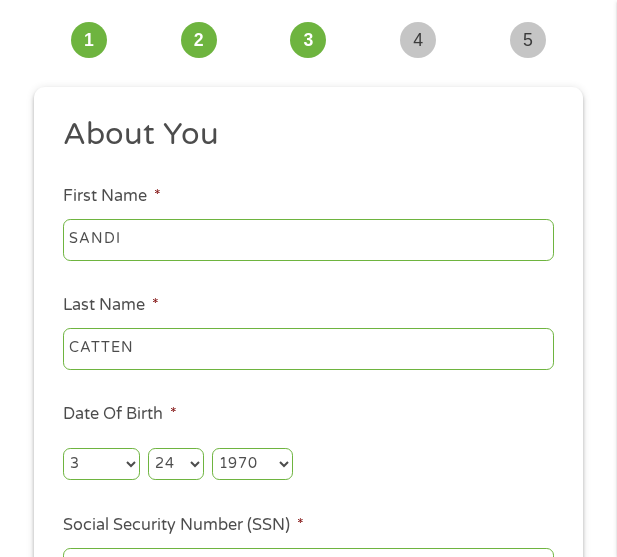 click on "Year 2007 2006 2005 2004 2003 2002 2001 2000 1999 1998 1997 1996 1995 1994 1993 1992 1991 1990 1989 1988 1987 1986 1985 1984 1983 1982 1981 1980 1979 1978 1977 1976 1975 1974 1973 1972 1971 1970 1969 1968 1967 1966 1965 1964 1963 1962 1961 1960 1959 1958 1957 1956 1955 1954 1953 1952 1951 1950 1949 1948 1947 1946 1945 1944 1943 1942 1941 1940 1939 1938 1937 1936 1935 1934 1933 1932 1931 1930 1929 1928 1927 1926 1925 1924 1923 1922 1921 1920" at bounding box center (252, 464) 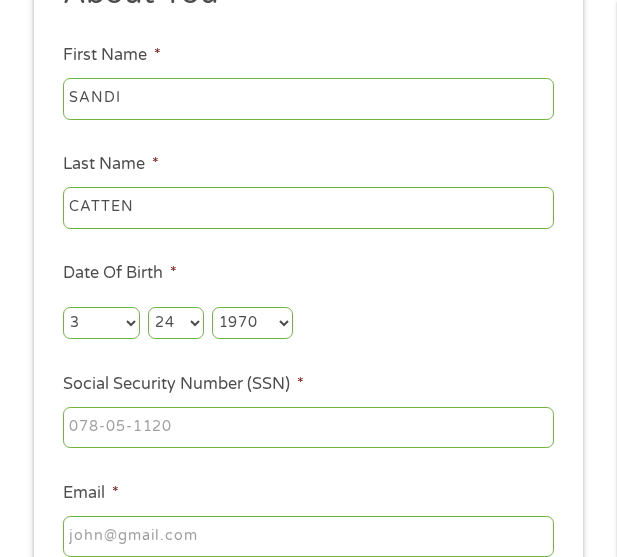 scroll, scrollTop: 315, scrollLeft: 0, axis: vertical 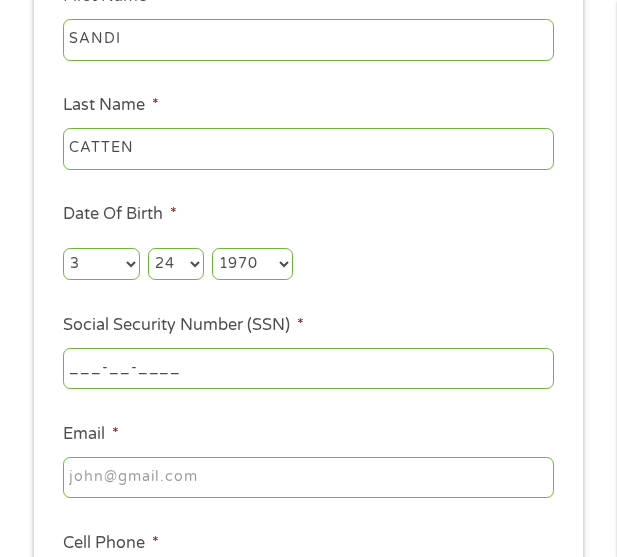 click on "___-__-____" at bounding box center [308, 369] 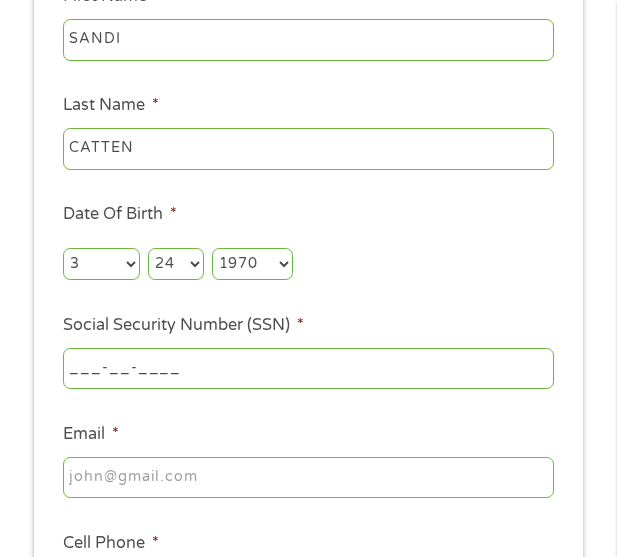 click on "___-__-____" at bounding box center (308, 369) 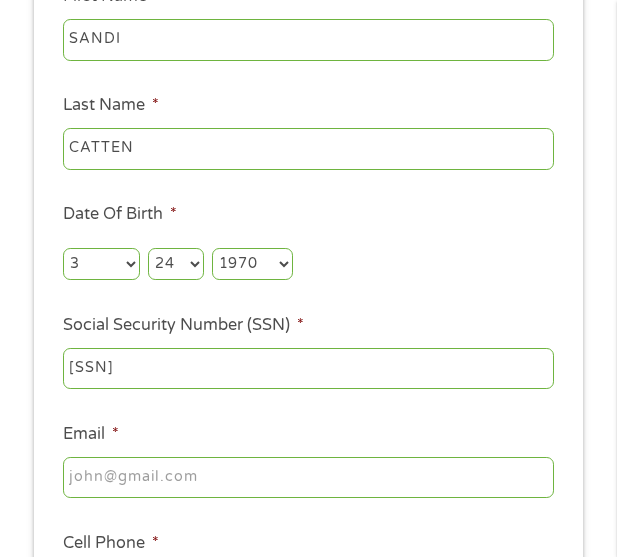 type on "[SSN]" 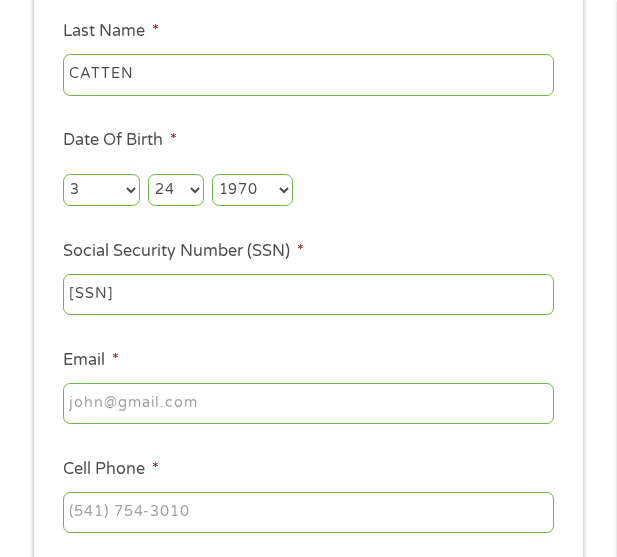 scroll, scrollTop: 515, scrollLeft: 0, axis: vertical 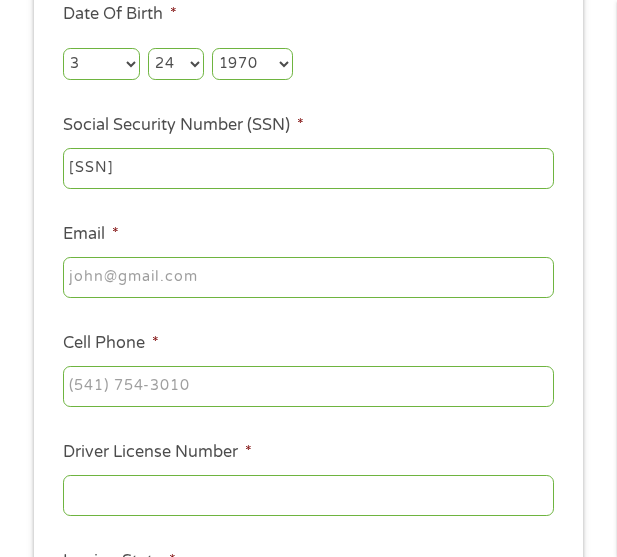 click on "About You This field is hidden when viewing the form Title * --- Choose one --- Mr Ms Mrs Miss First Name * SANDI Last Name * CATTEN Date Of Birth * Month Month 1 2 3 4 5 6 7 8 9 10 11 12 Day Day 1 2 3 4 5 6 7 8 9 10 11 12 13 14 15 16 17 18 19 20 21 22 23 24 25 26 27 28 29 30 31 Year Year 2007 2006 2005 2004 2003 2002 2001 2000 1999 1998 1997 1996 1995 1994 1993 1992 1991 1990 1989 1988 1987 1986 1985 1984 1983 1982 1981 1980 1979 1978 1977 1976 1975 1974 1973 1972 1971 1970 1969 1968 1967 1966 1965 1964 1963 1962 1961 1960 1959 1958 1957 1956 1955 1954 1953 1952 1951 1950 1949 1948 1947 1946 1945 1944 1943 1942 1941 1940 1939 1938 1937 1936 1935 1934 1933 1932 1931 1930 1929 1928 1927 1926 1925 1924 1923 1922 1921 1920 Social Security Number (SSN) * [SSN] Email * Cell Phone * Driver License Number * Issuing State * Alabama Alaska Arizona Arkansas California Colorado Connecticut Delaware District of Columbia Florida Georgia Hawaii Idaho Illinois" at bounding box center [309, 174] 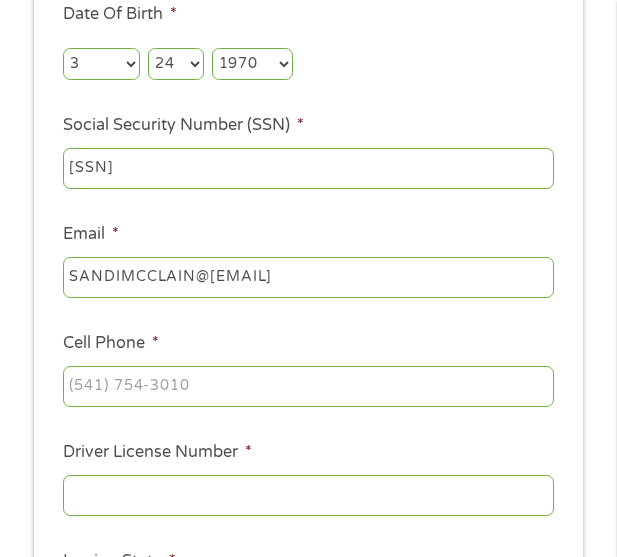 type on "SANDIMCCLAIN@[EMAIL]" 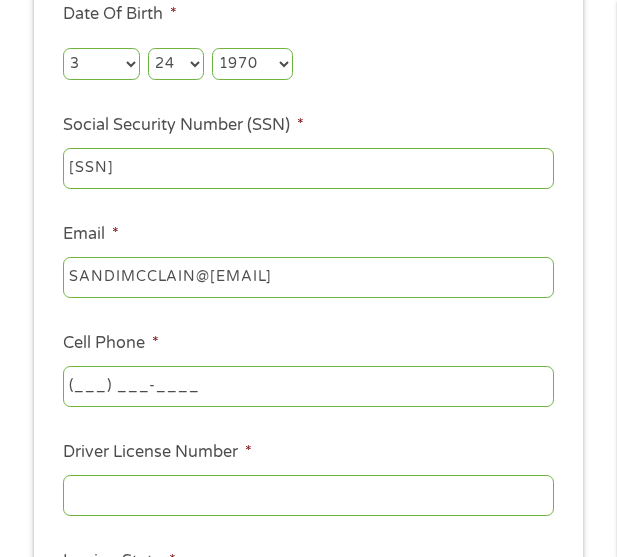 click on "(___) ___-____" at bounding box center [308, 387] 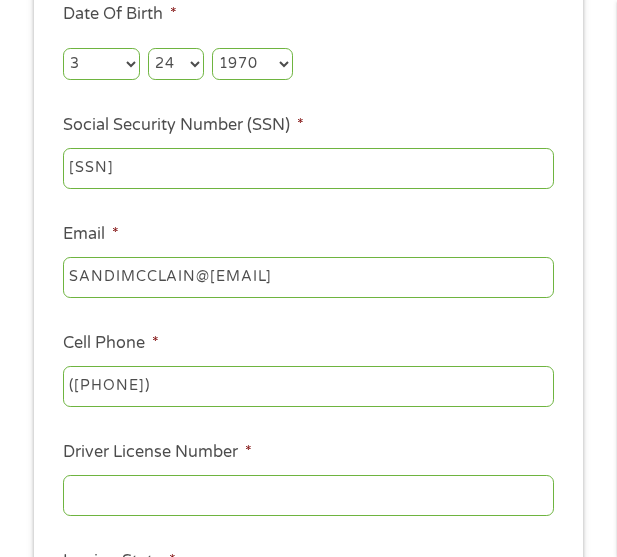 type on "([PHONE])" 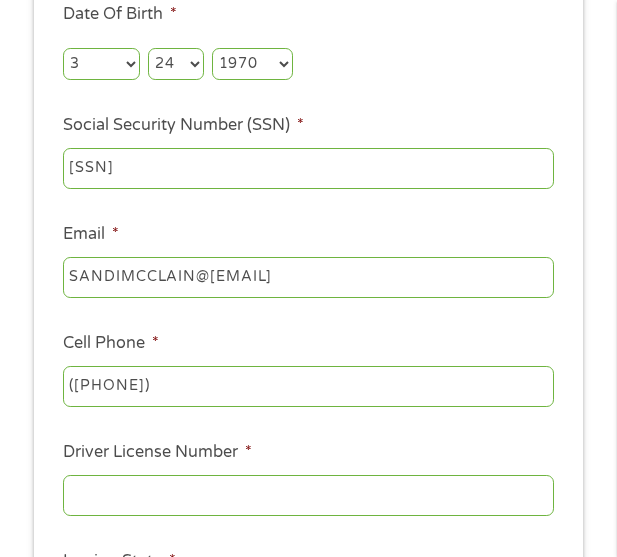 click on "Driver License Number *" at bounding box center [308, 496] 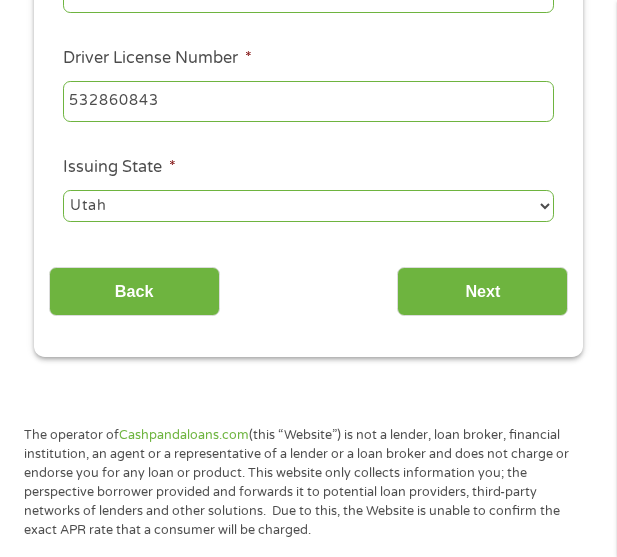 scroll, scrollTop: 915, scrollLeft: 0, axis: vertical 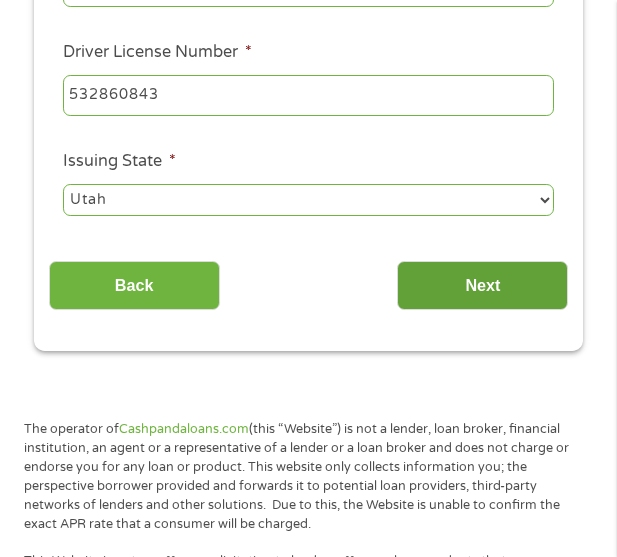 type on "532860843" 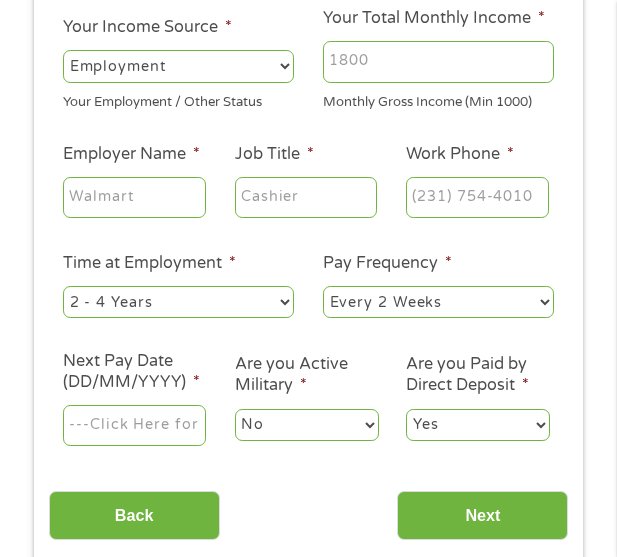 scroll, scrollTop: 15, scrollLeft: 0, axis: vertical 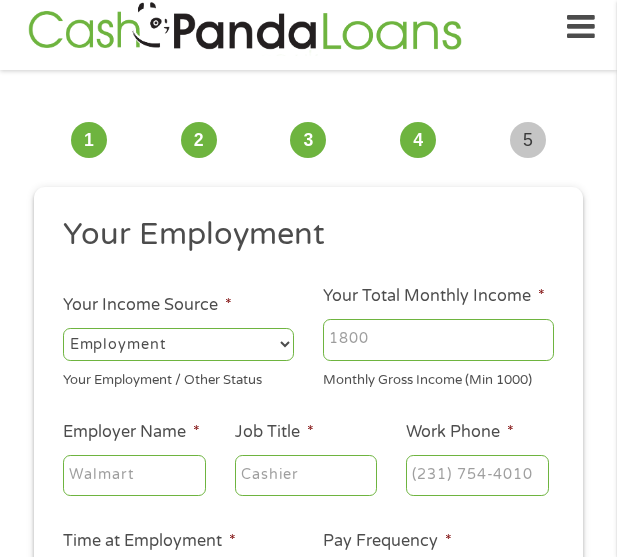 click on "Your Total Monthly Income *" at bounding box center (438, 340) 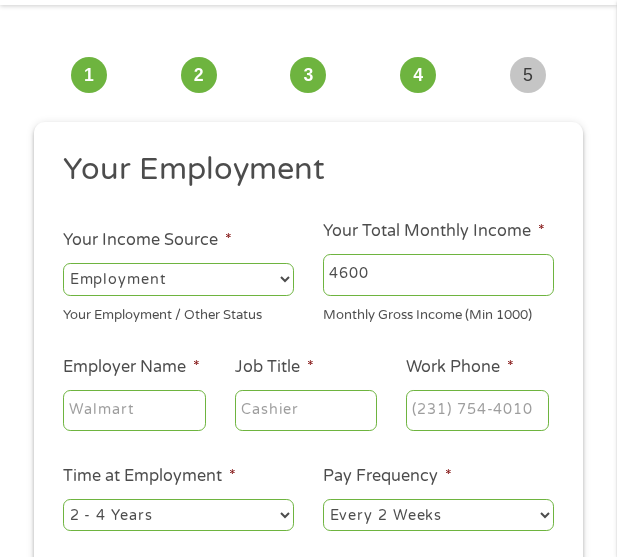 scroll, scrollTop: 115, scrollLeft: 0, axis: vertical 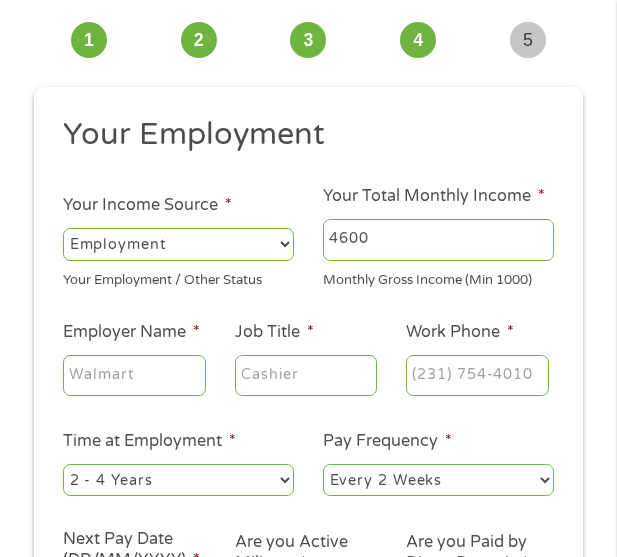 type on "4600" 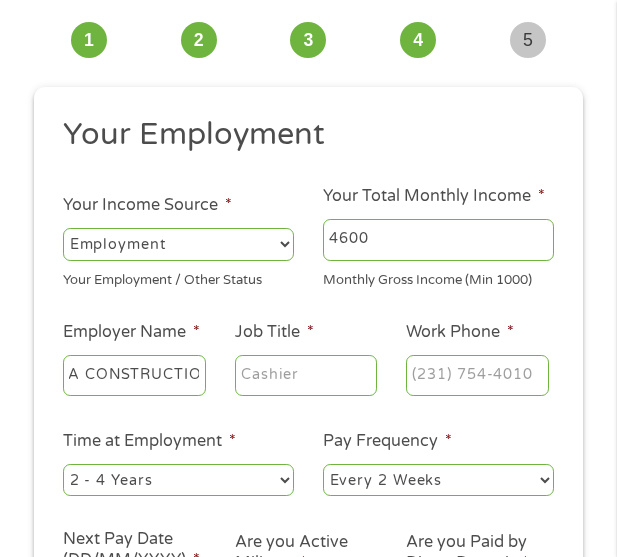 scroll, scrollTop: 0, scrollLeft: 70, axis: horizontal 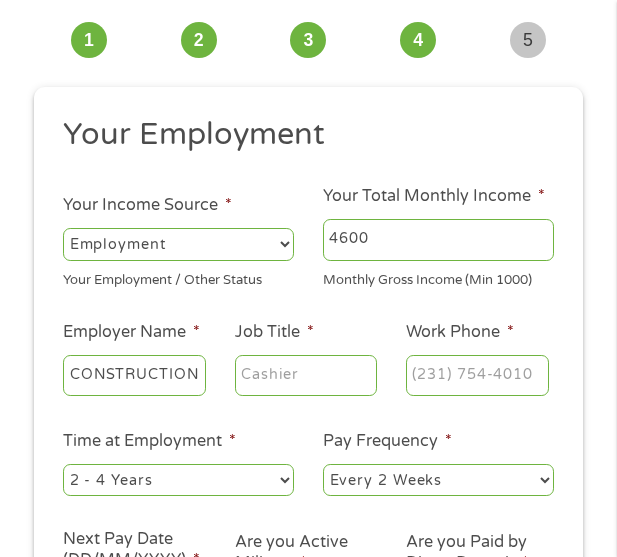 type on "ALCOA CONSTRUCTION" 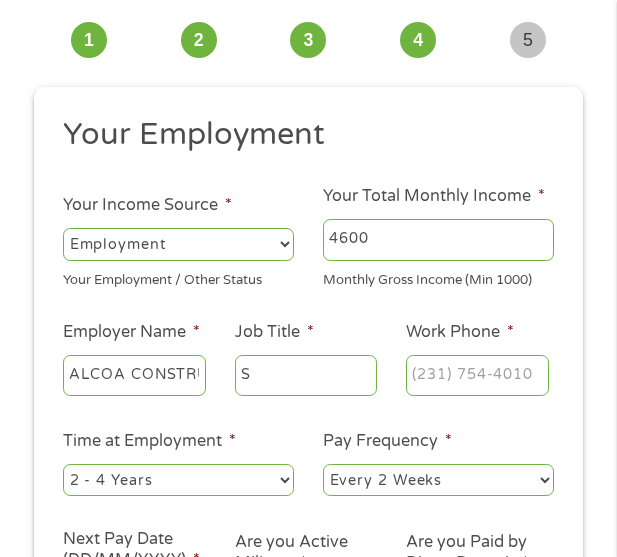 click on "S" at bounding box center [306, 376] 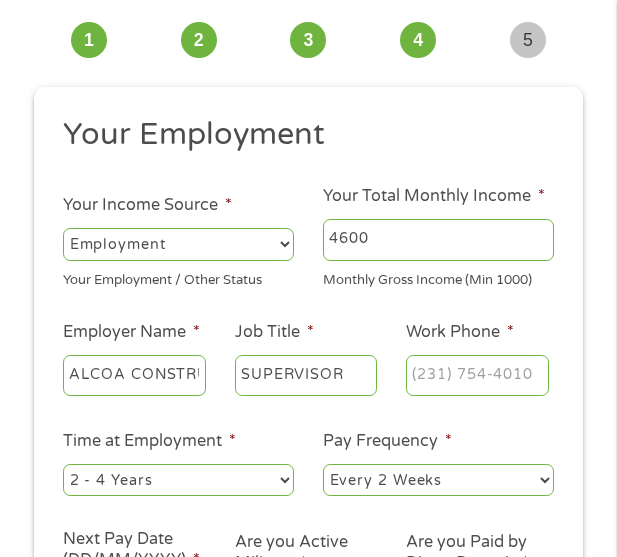 type on "SUPERVISOR" 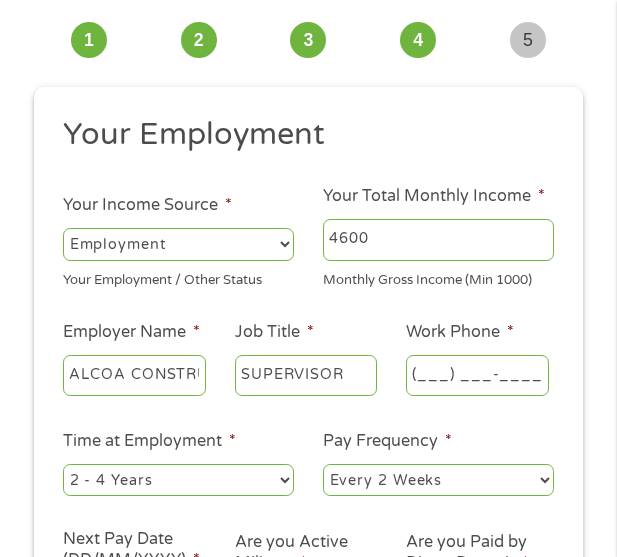 click on "(___) ___-____" at bounding box center [477, 376] 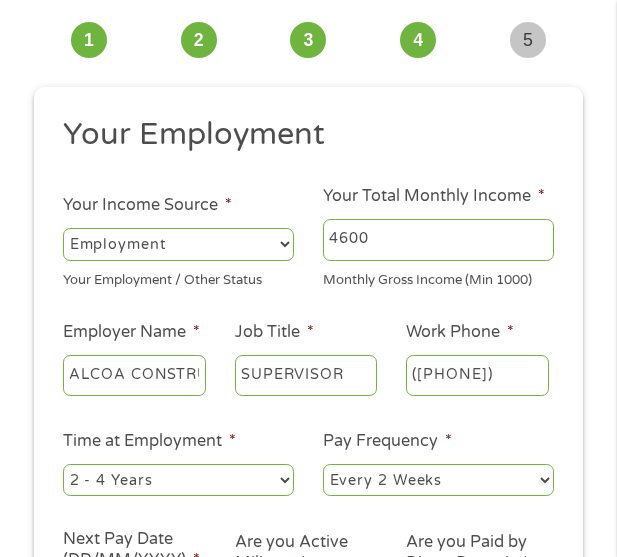 type on "([PHONE])" 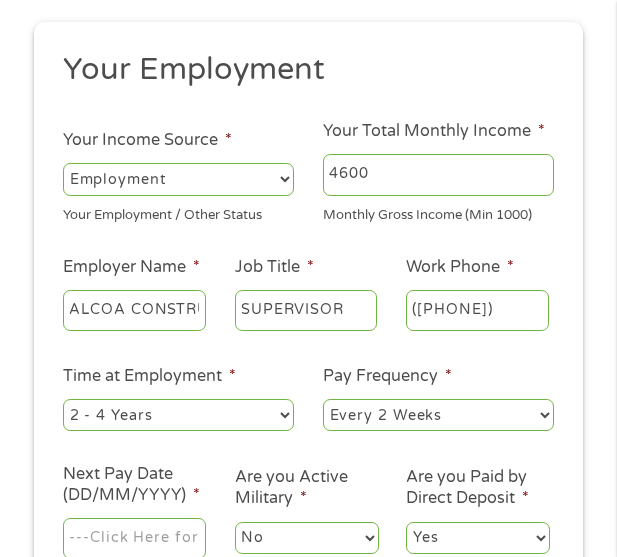 scroll, scrollTop: 215, scrollLeft: 0, axis: vertical 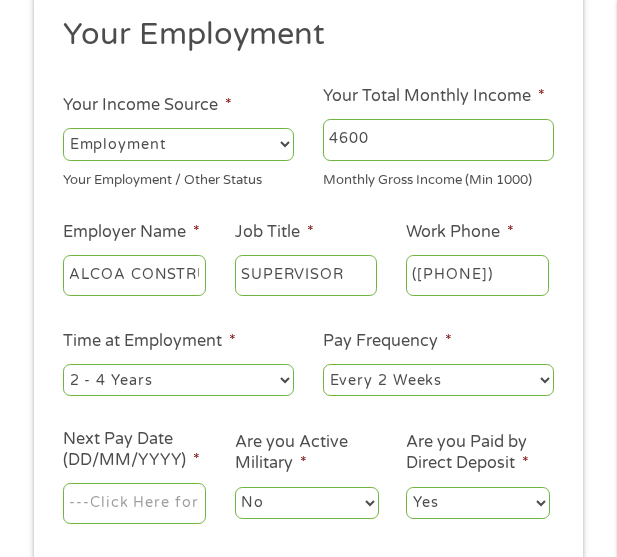 click on "--- Choose one --- 1 Year or less 1 - 2 Years 2 - 4 Years Over 4 Years" at bounding box center [178, 380] 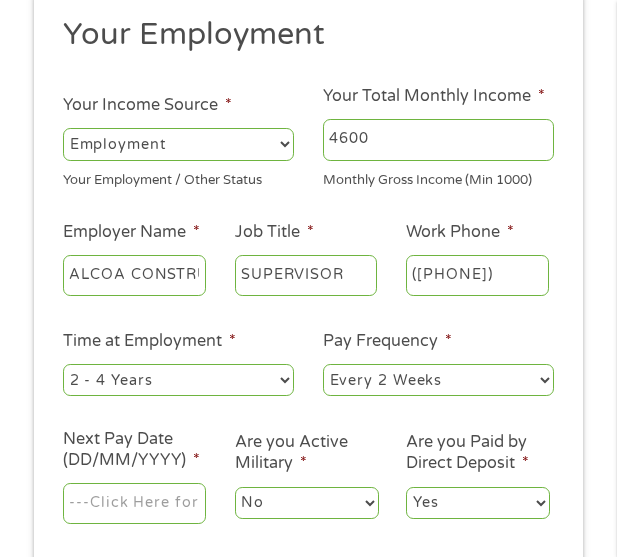select on "60months" 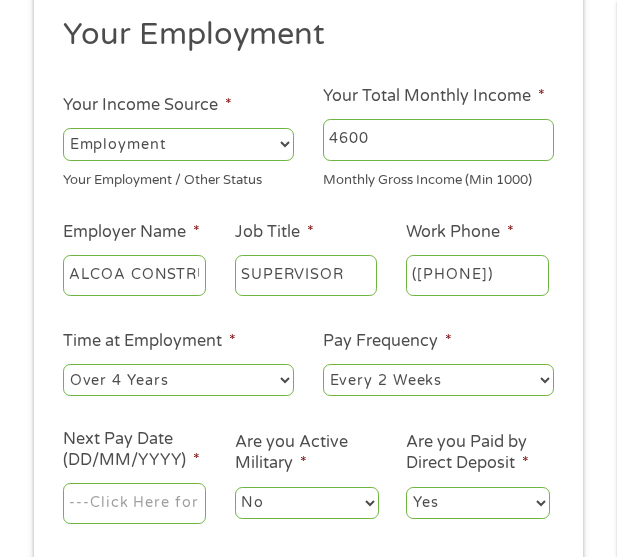 click on "--- Choose one --- 1 Year or less 1 - 2 Years 2 - 4 Years Over 4 Years" at bounding box center [178, 380] 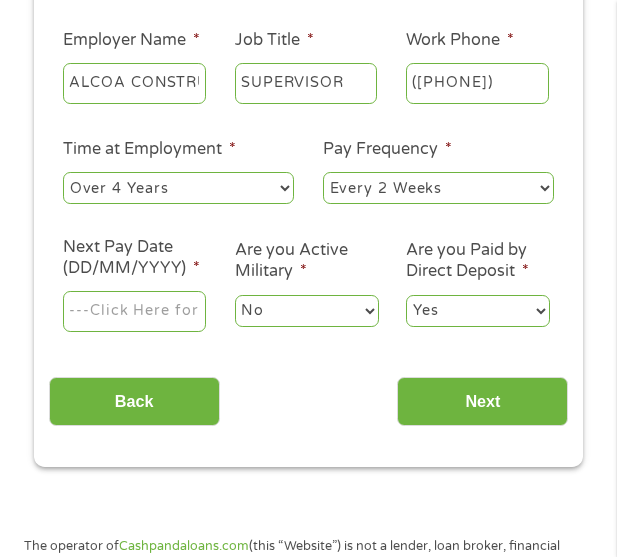 scroll, scrollTop: 415, scrollLeft: 0, axis: vertical 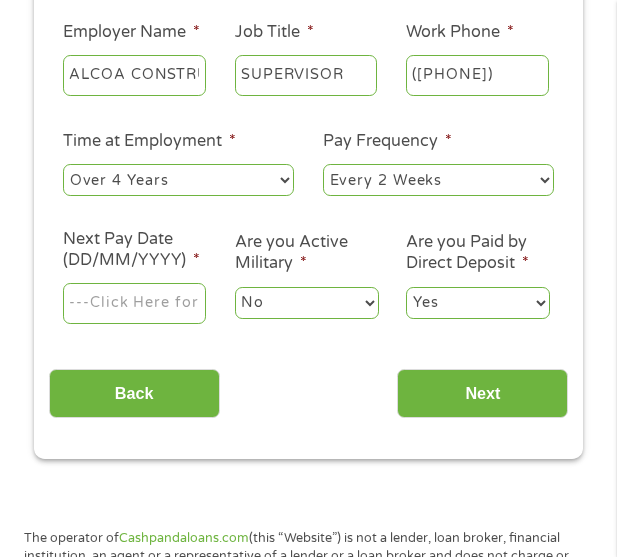 click on "Home Get Loan Offer How it works FAQs Blog Cash Loans Quick Loans Online Loans Payday Loans Cash Advances Préstamos Paycheck Loans Near Me Artificial Intelligence Loans Contact Us 1 Start 2 Your Home 3 About You 4 Employment 5 Banking 6 This field is hidden when viewing the form gclid This field is hidden when viewing the form Referrer https://www.cashpandaloans.com/ This field is hidden when viewing the form Source This field is hidden when viewing the form Campaign This field is hidden when viewing the form Medium This field is hidden when viewing the form adgroup This field is hidden when viewing the form creative This field is hidden when viewing the form position This field is hidden when viewing the form keyword This field is hidden when viewing the form matchtype This field is hidden when viewing the form device network" at bounding box center (308, 1061) 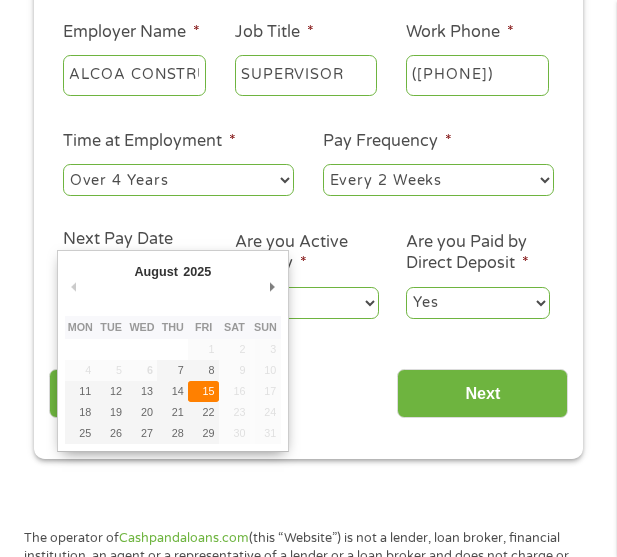 type on "15/08/2025" 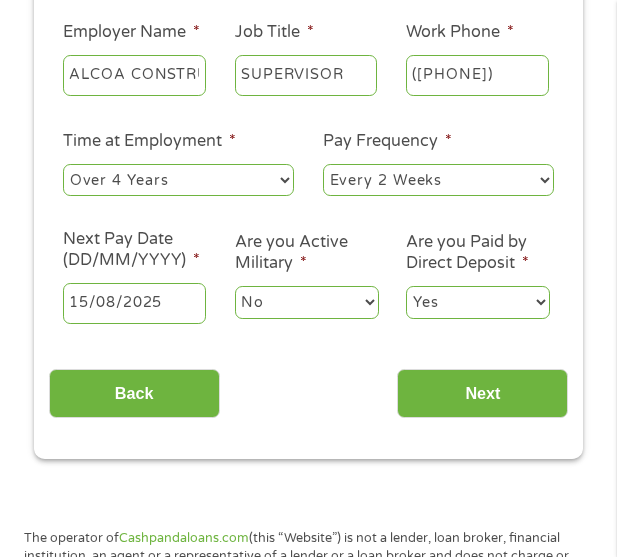 click on "No Yes" at bounding box center (307, 302) 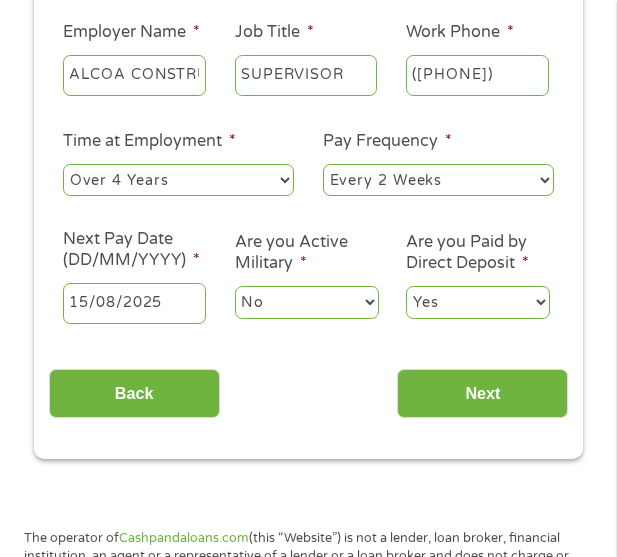 click on "No Yes" at bounding box center (307, 302) 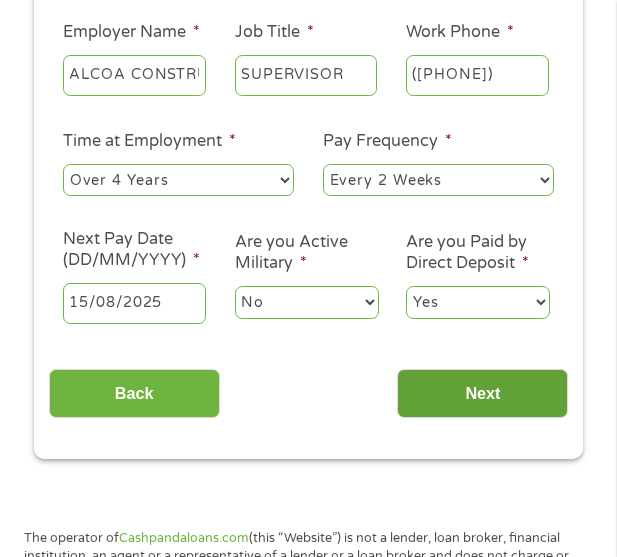 click on "Next" at bounding box center (482, 393) 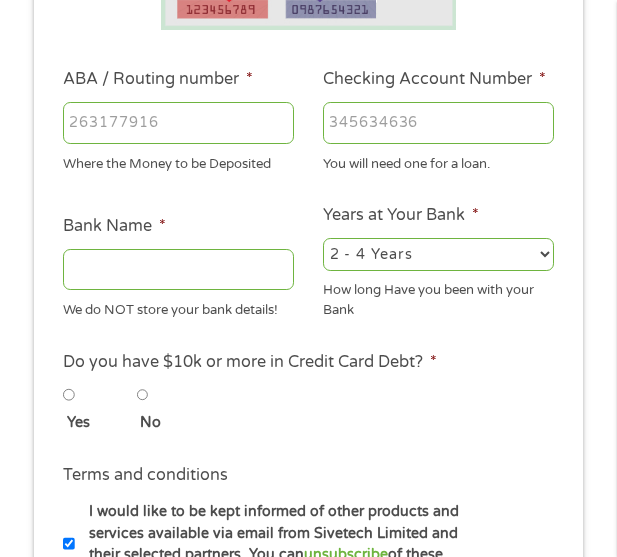 scroll, scrollTop: 8, scrollLeft: 8, axis: both 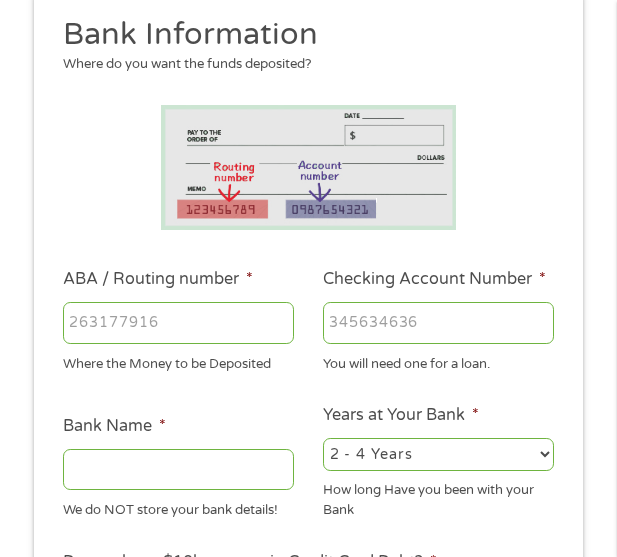 click on "ABA / Routing number *" at bounding box center [178, 323] 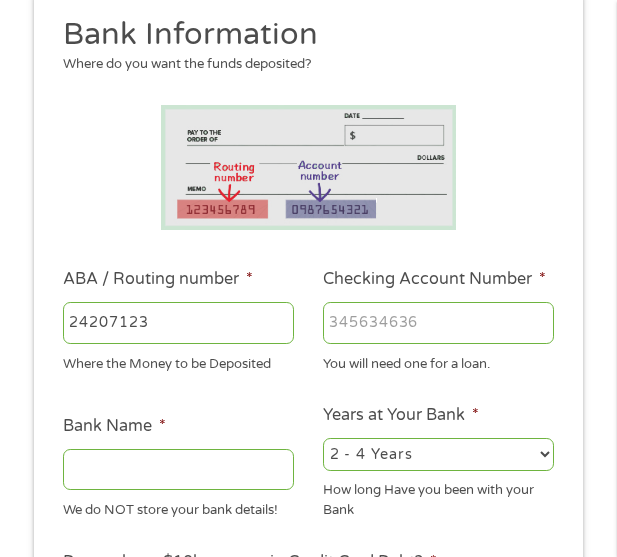 type on "242071237" 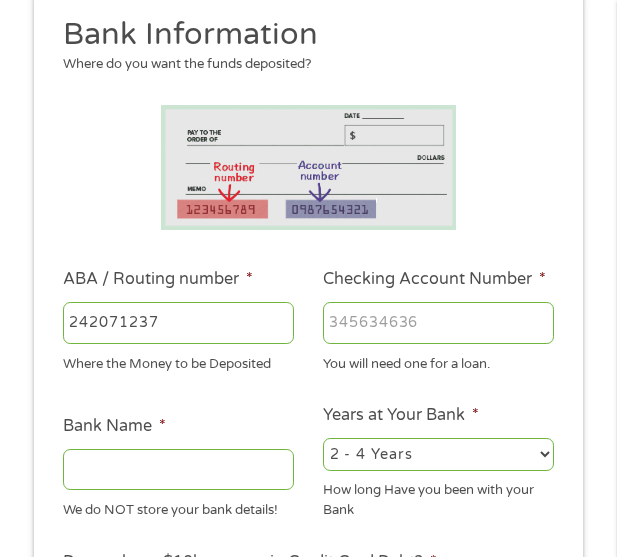 type on "PNC BANK NA" 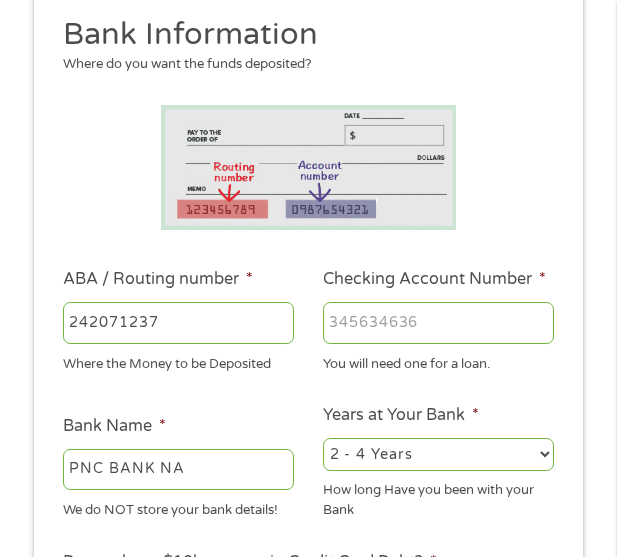 type on "242071237" 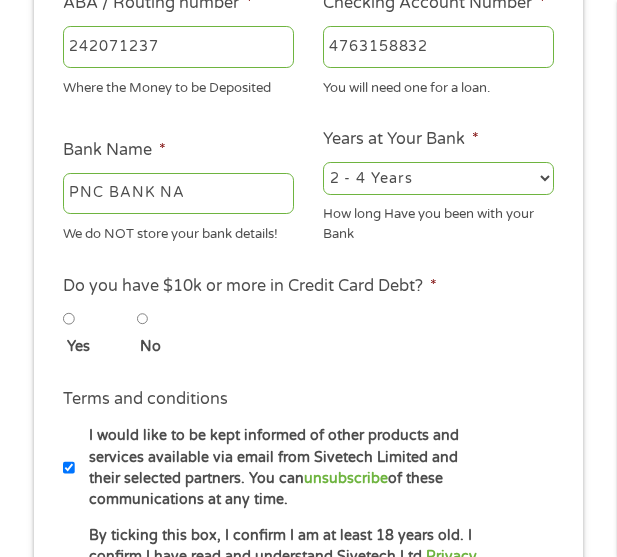 scroll, scrollTop: 515, scrollLeft: 0, axis: vertical 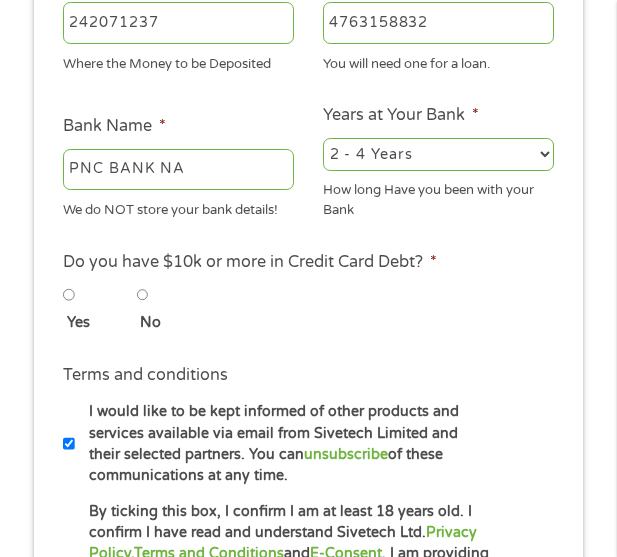 type on "4763158832" 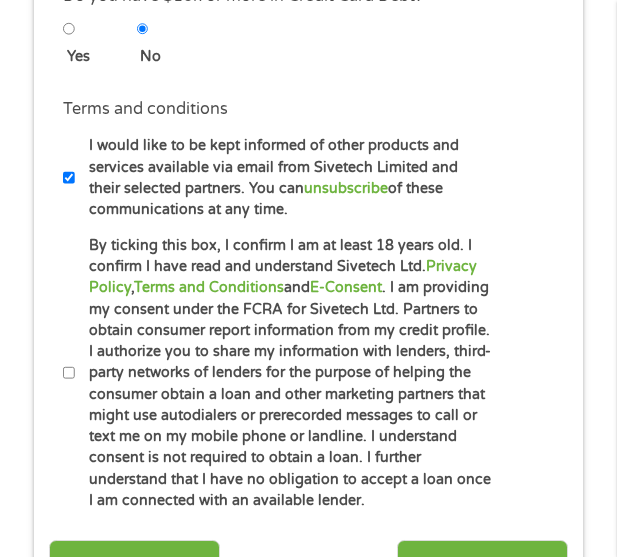 scroll, scrollTop: 815, scrollLeft: 0, axis: vertical 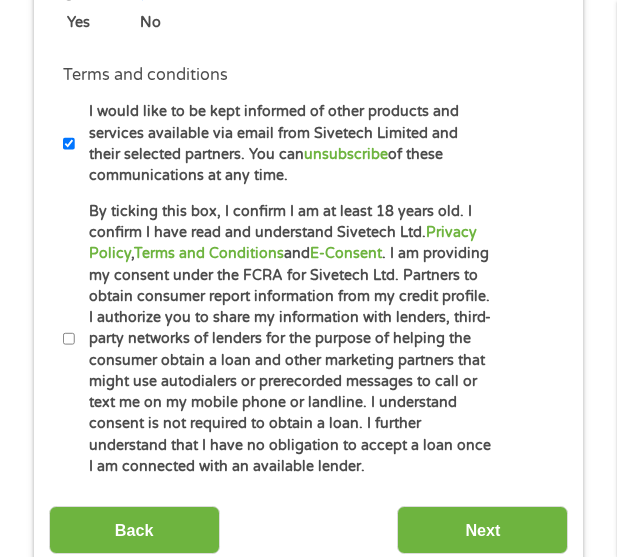 click on "By ticking this box, I confirm I am at least 18 years old. I confirm I have read and understand Sivetech Ltd.  Privacy Policy ,  Terms and Conditions  and  E-Consent . I am providing my consent under the FCRA for Sivetech Ltd. Partners to obtain consumer report information from my credit profile. I authorize you to share my information with lenders, third-party networks of lenders for the purpose of helping the consumer obtain a loan and other marketing partners that might use autodialers or prerecorded messages to call or text me on my mobile phone or landline. I understand consent is not required to obtain a loan. I further understand that I have no obligation to accept a loan once I am connected with an available lender." at bounding box center (69, 339) 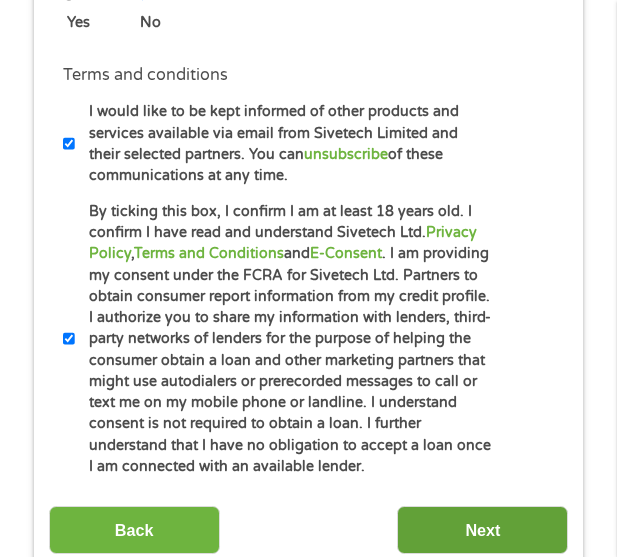click on "Next" at bounding box center (482, 530) 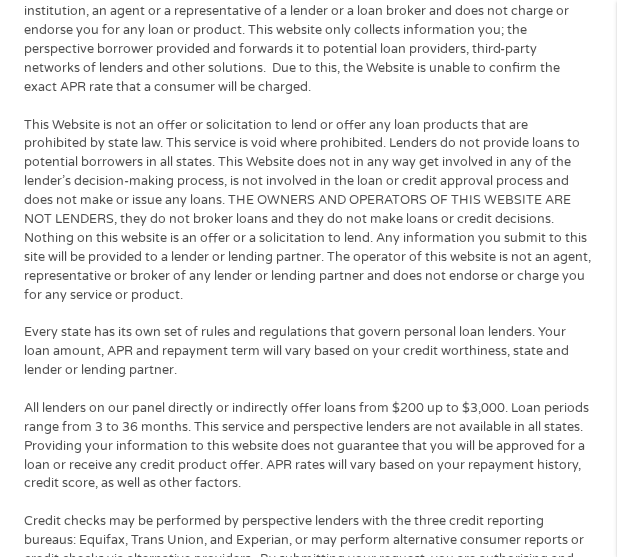 scroll, scrollTop: 8, scrollLeft: 8, axis: both 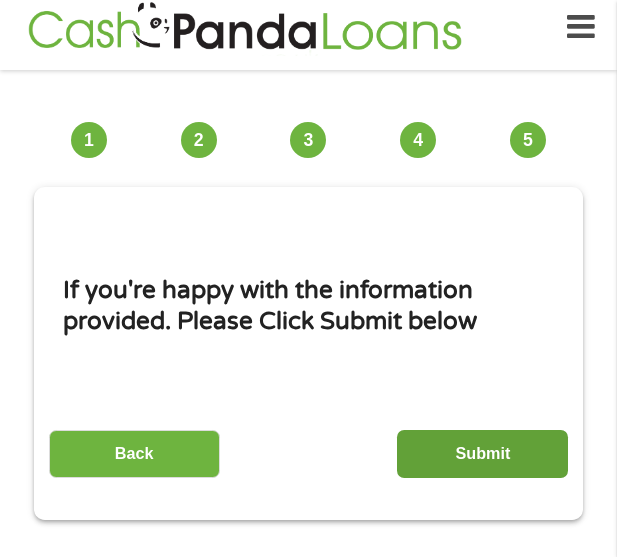 click on "Submit" at bounding box center [482, 454] 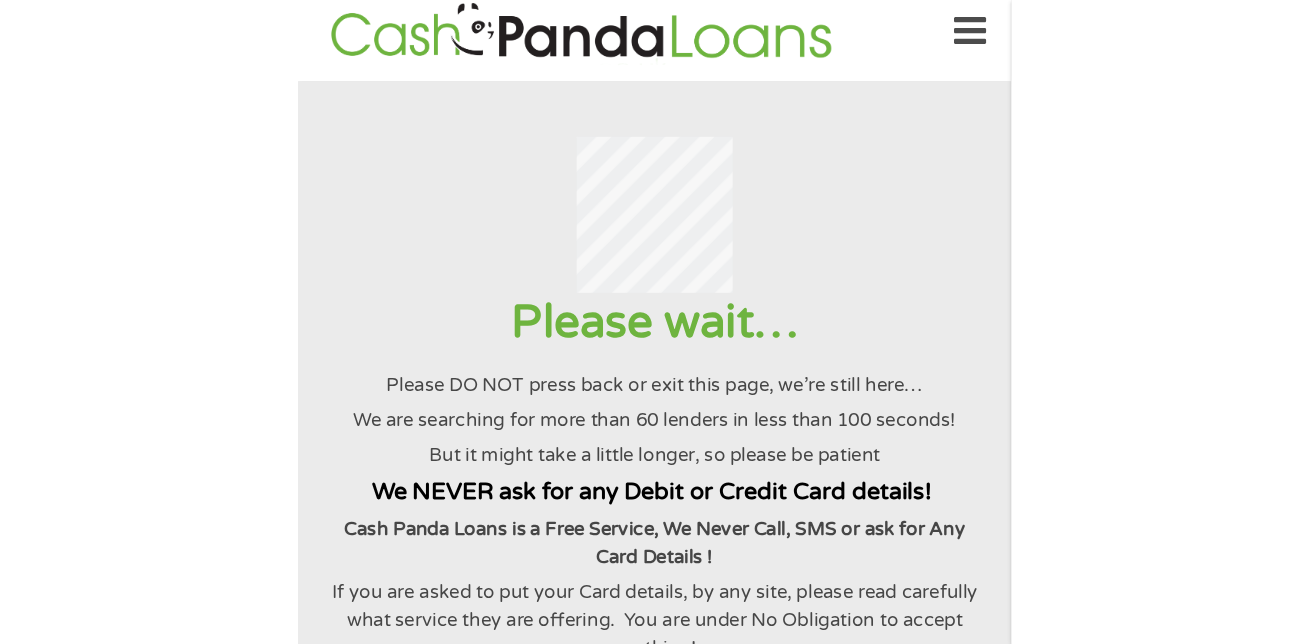 scroll, scrollTop: 0, scrollLeft: 0, axis: both 